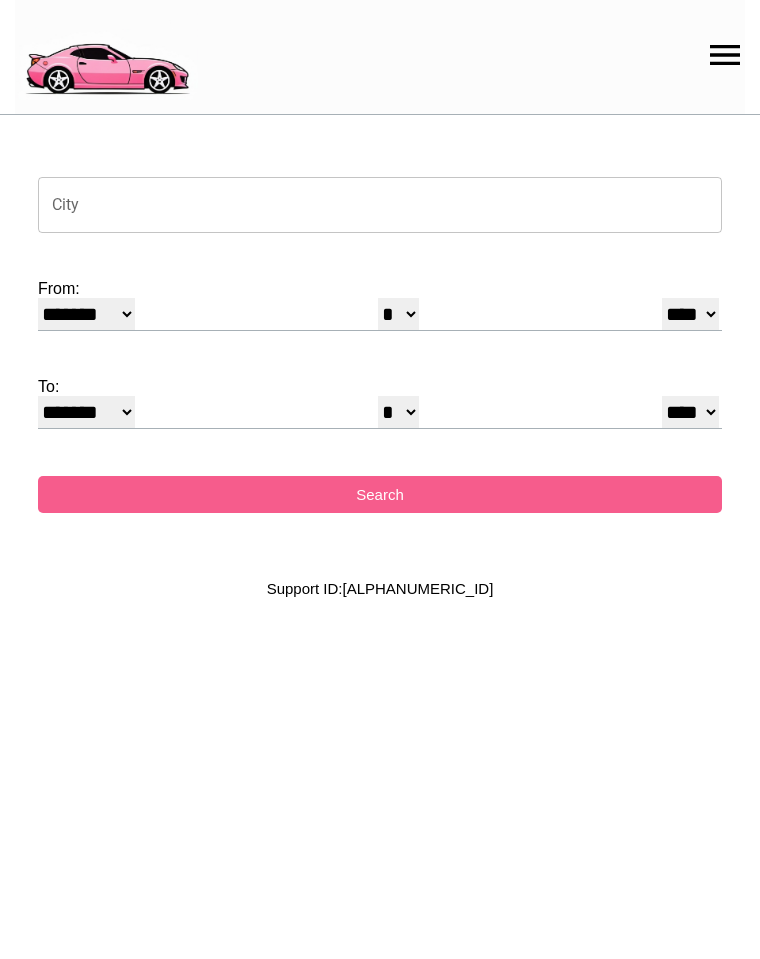 select on "*" 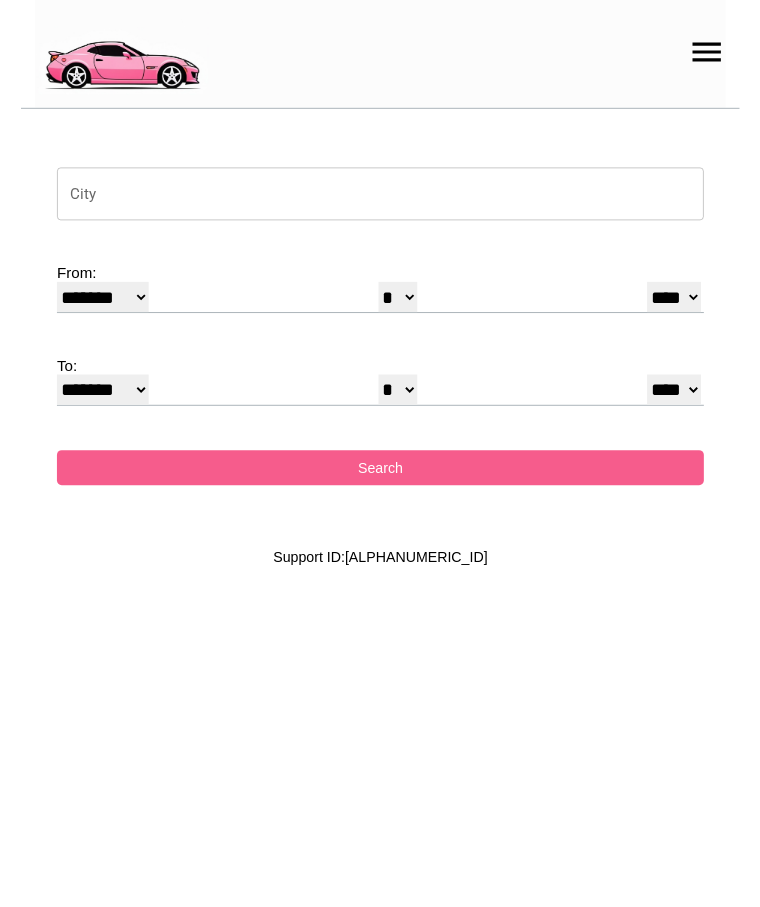 scroll, scrollTop: 0, scrollLeft: 0, axis: both 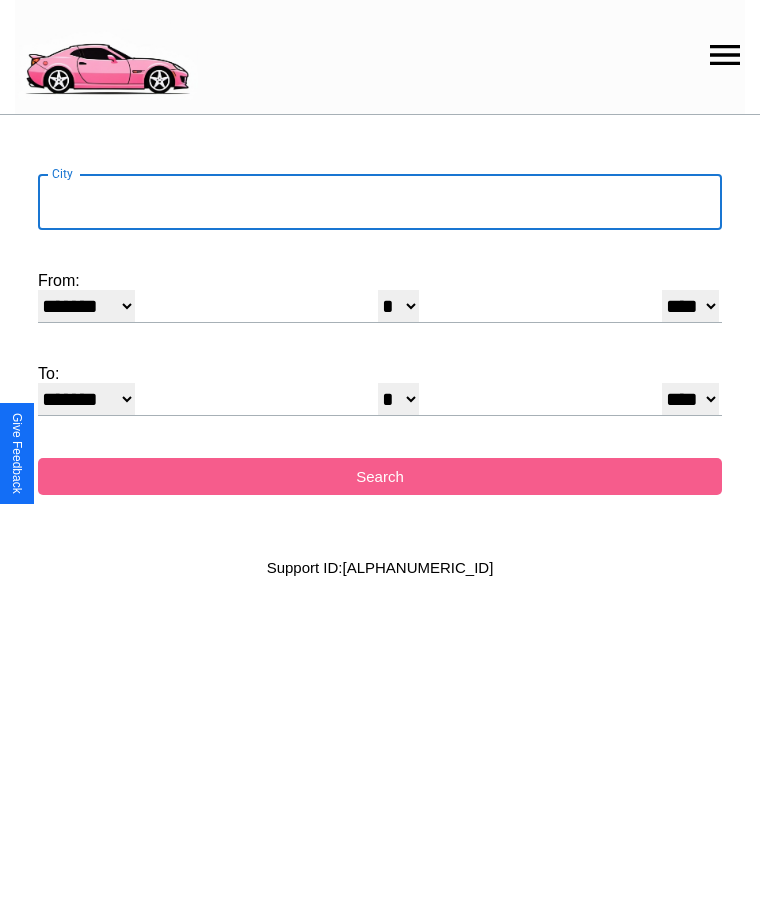 click on "City" at bounding box center (380, 202) 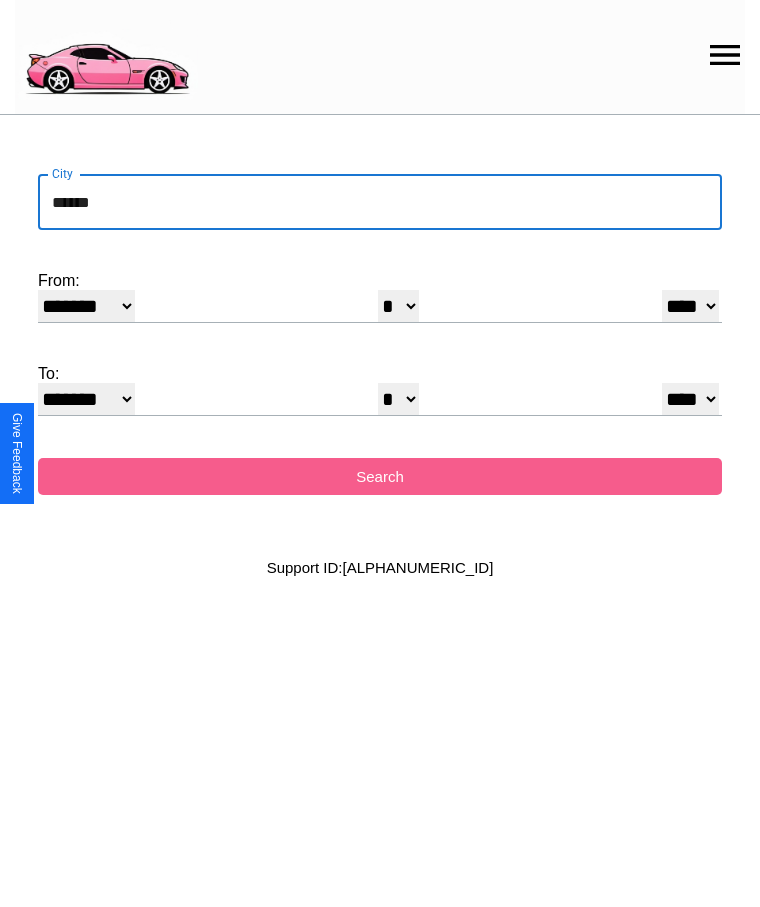 type on "******" 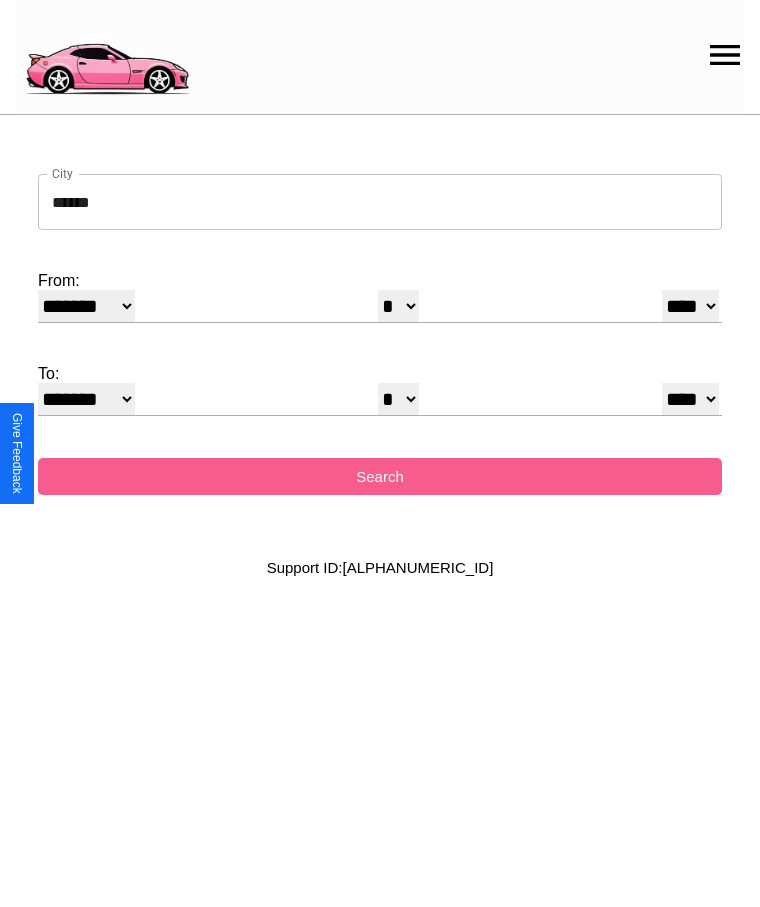 click on "******* ******** ***** ***** *** **** **** ****** ********* ******* ******** ********" at bounding box center [86, 306] 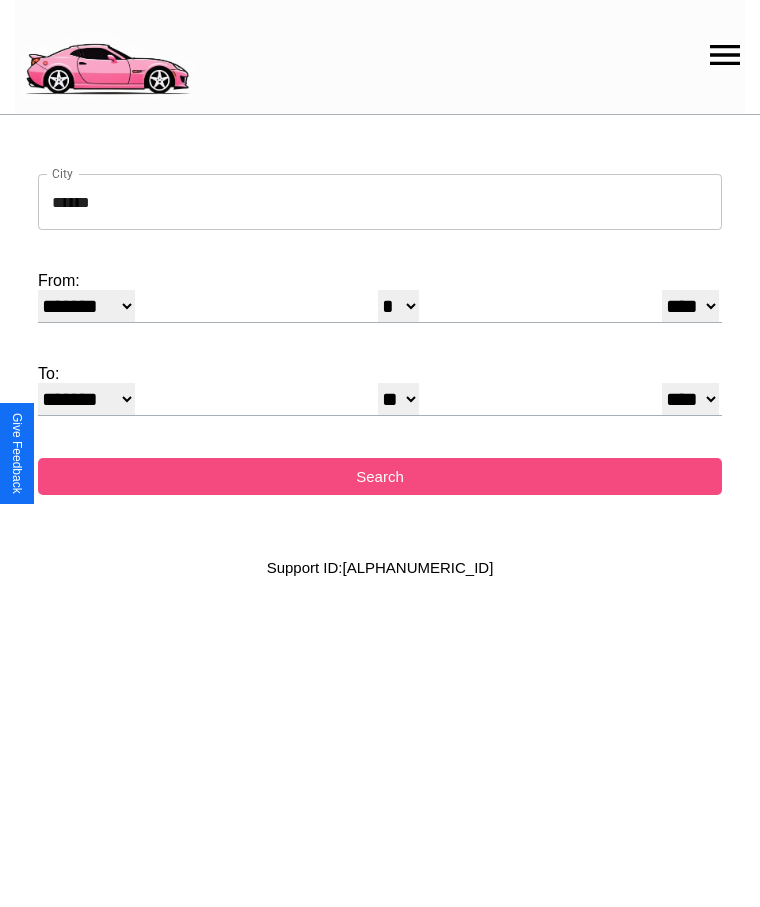 click on "Search" at bounding box center (380, 476) 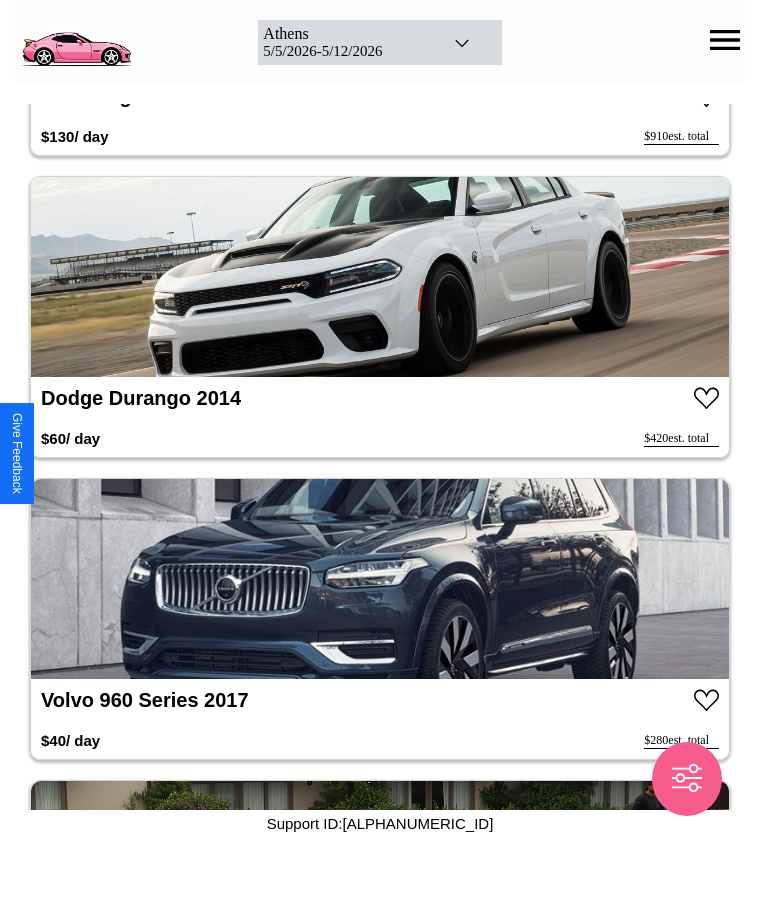 scroll, scrollTop: 4952, scrollLeft: 0, axis: vertical 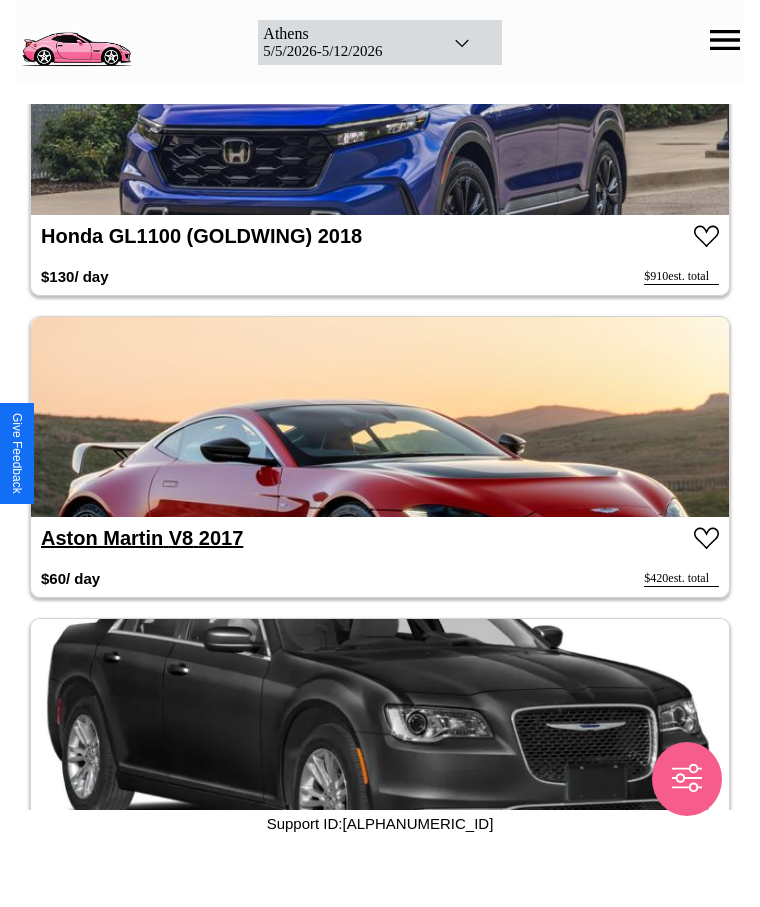 click on "Aston Martin   V8   2017" at bounding box center (142, 538) 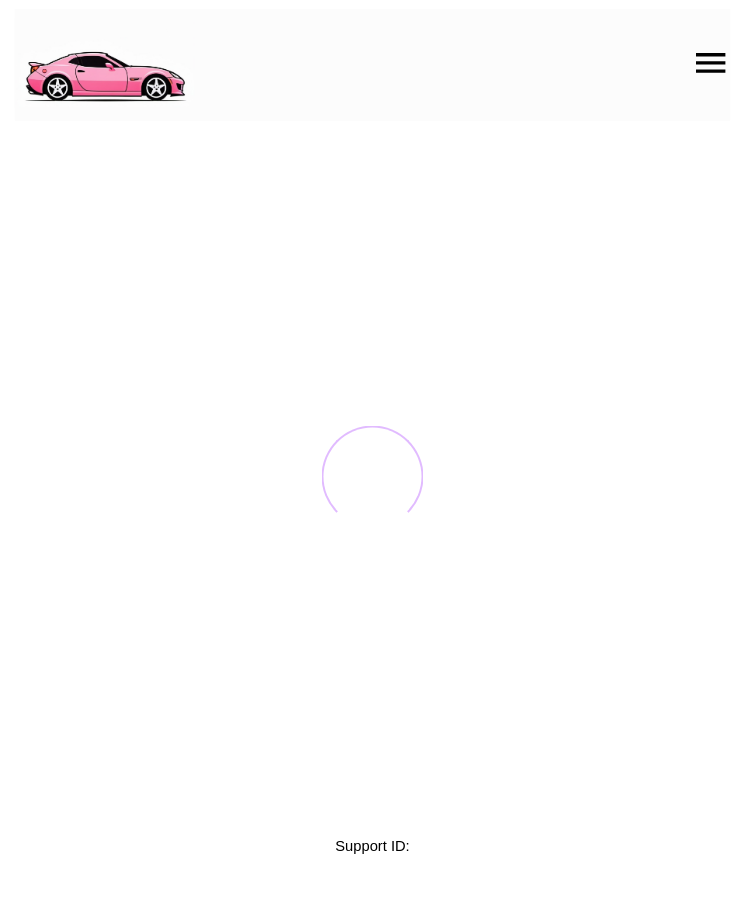 scroll, scrollTop: 0, scrollLeft: 0, axis: both 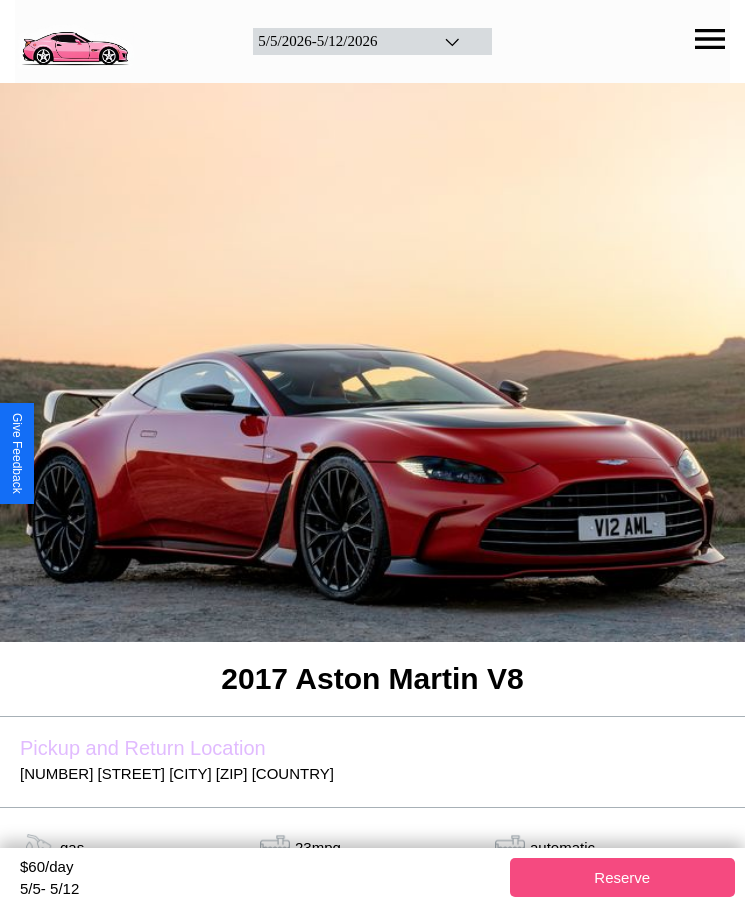 click on "Reserve" at bounding box center (623, 877) 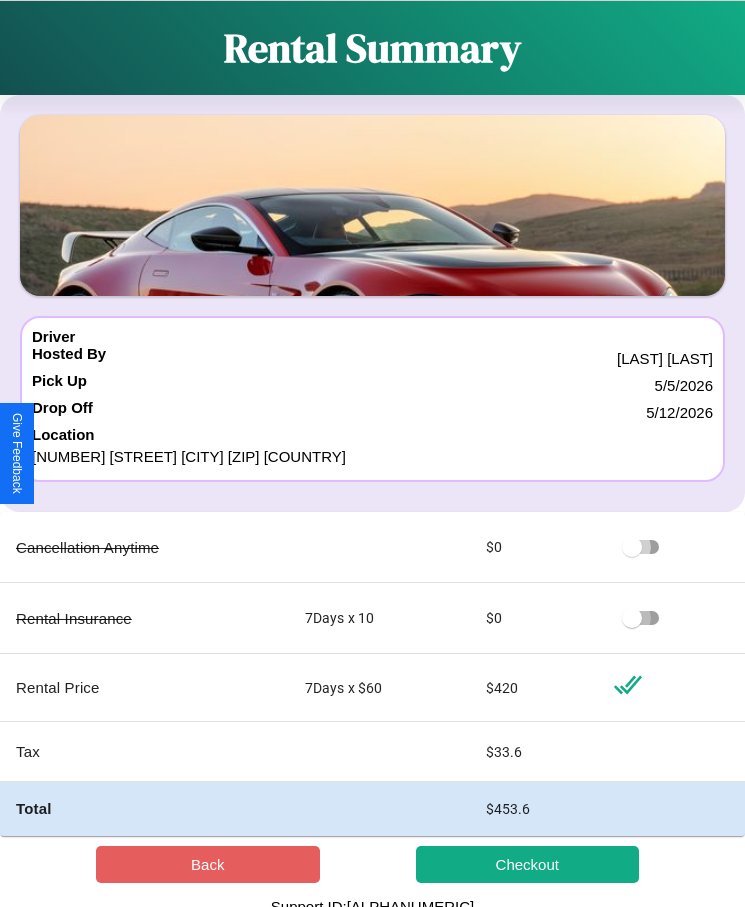 scroll, scrollTop: 13, scrollLeft: 0, axis: vertical 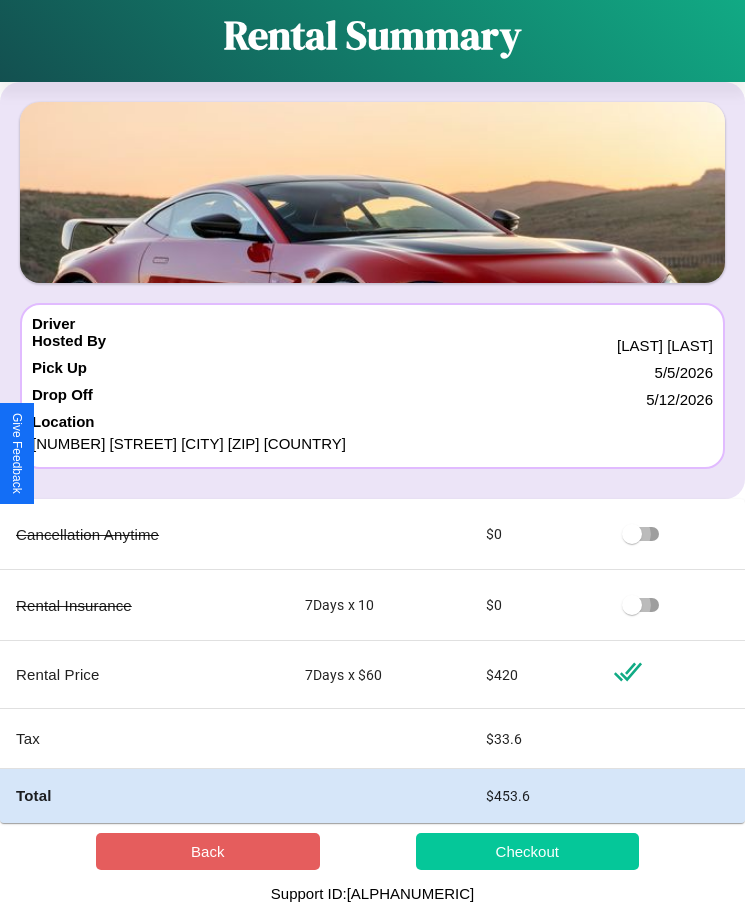 click on "Checkout" at bounding box center [528, 851] 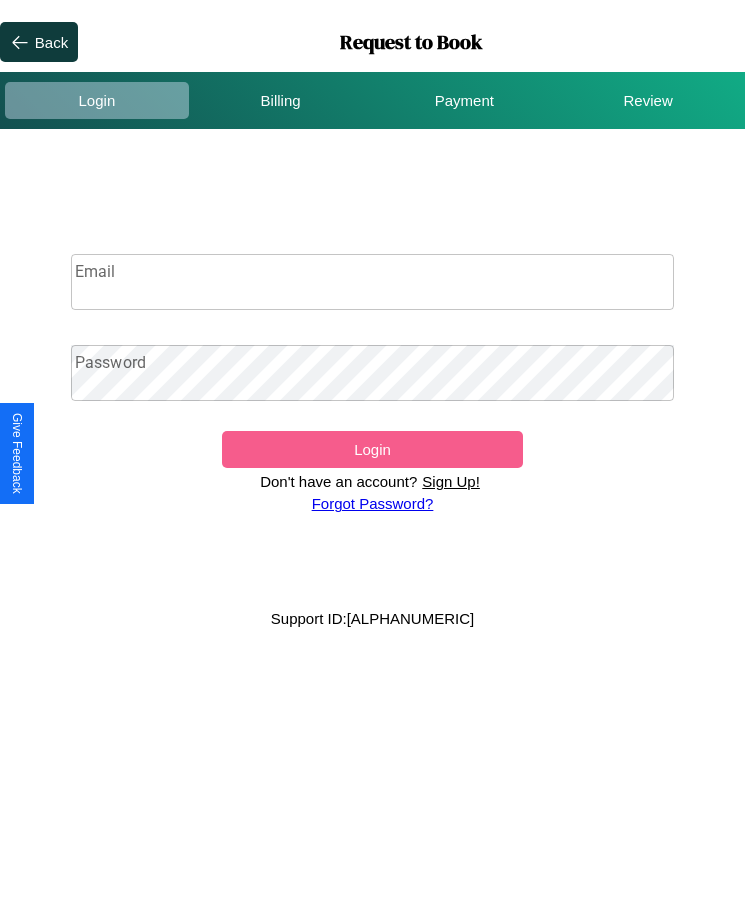 scroll, scrollTop: 0, scrollLeft: 0, axis: both 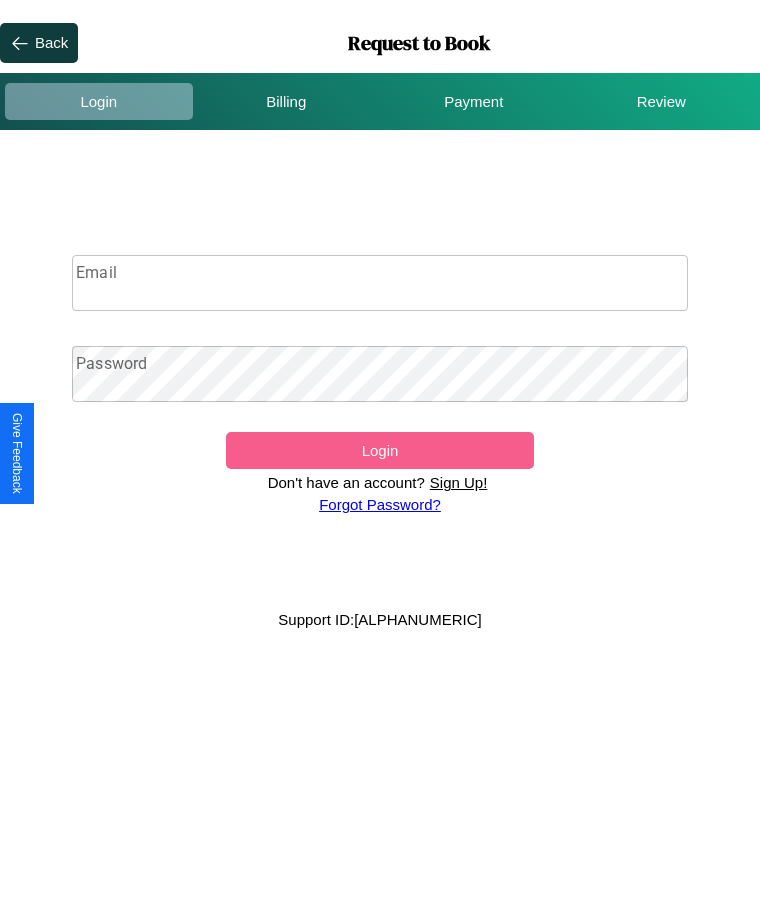 click on "Sign Up!" at bounding box center [459, 482] 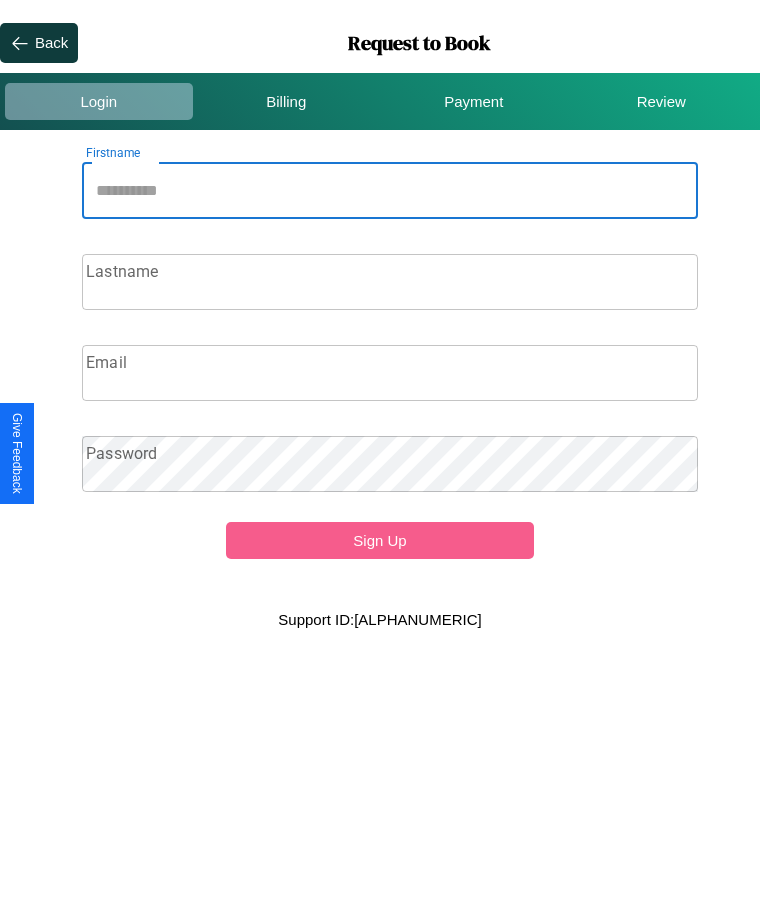 click on "Firstname" at bounding box center (390, 191) 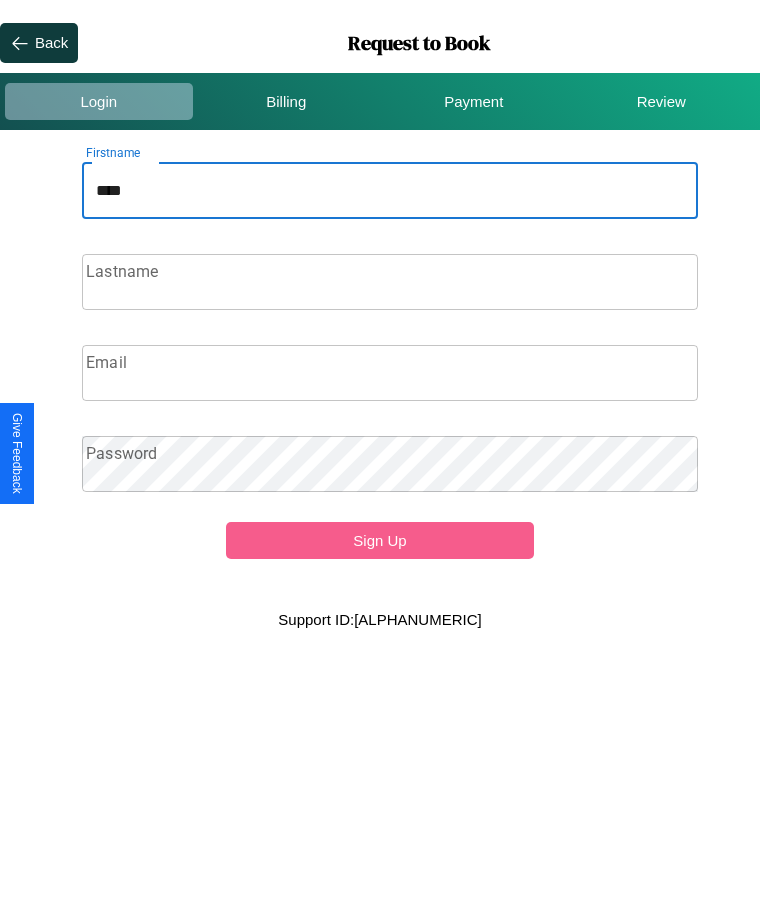 type on "****" 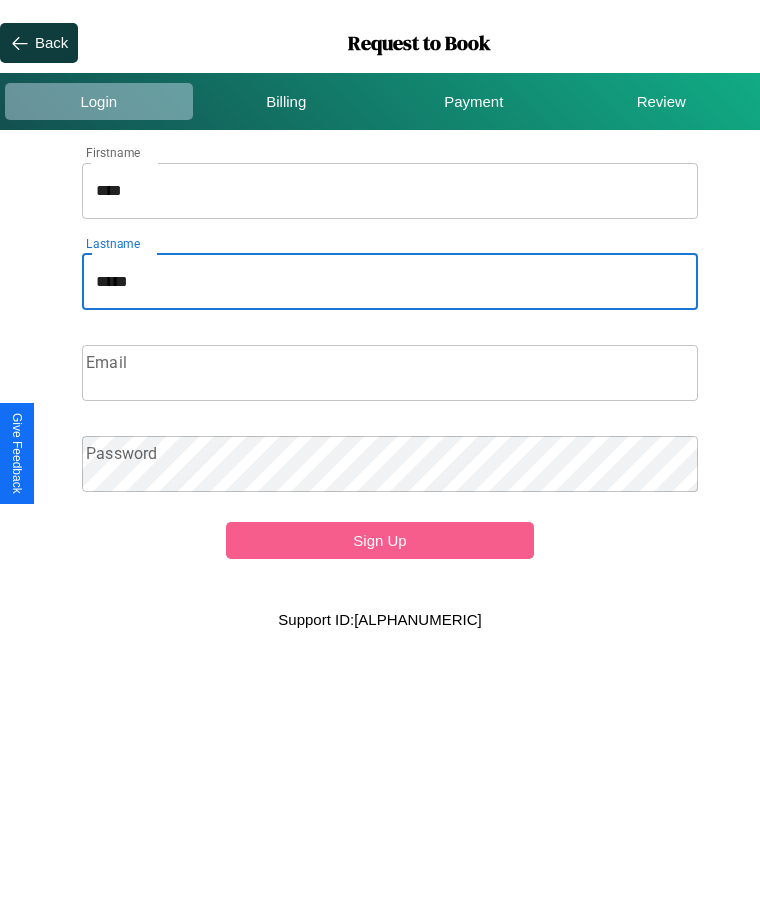 type on "*****" 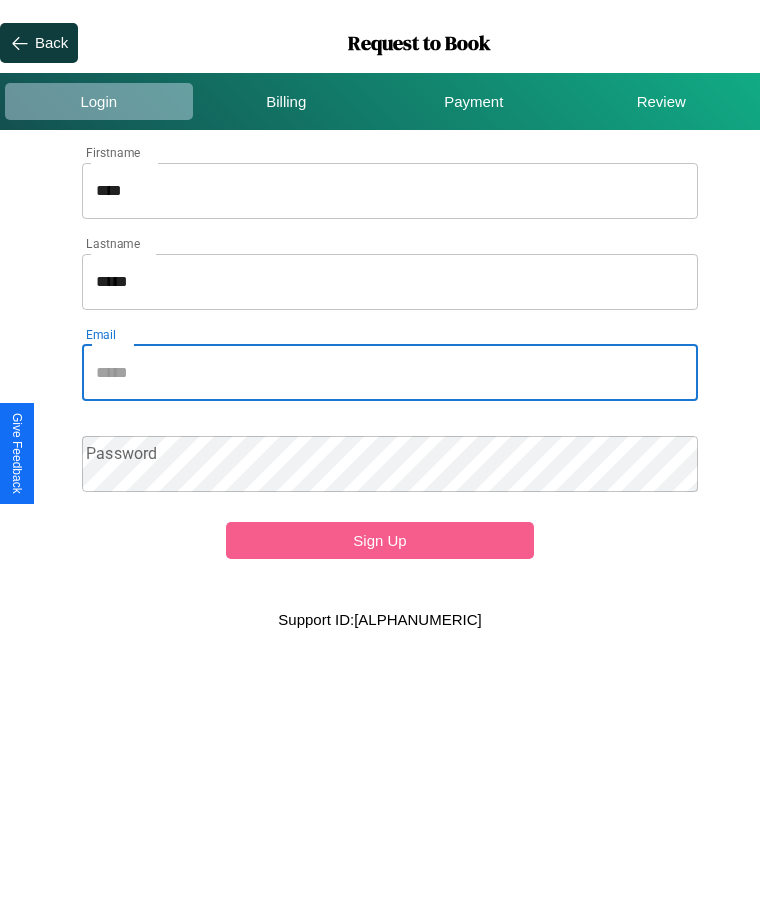 click on "Email" at bounding box center [390, 373] 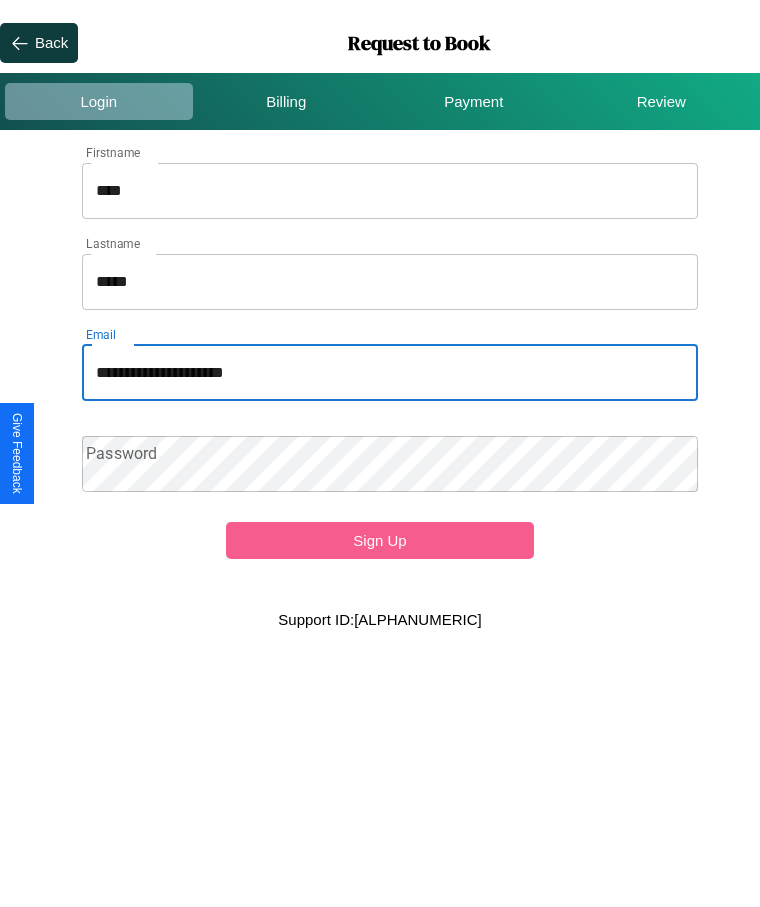 type on "**********" 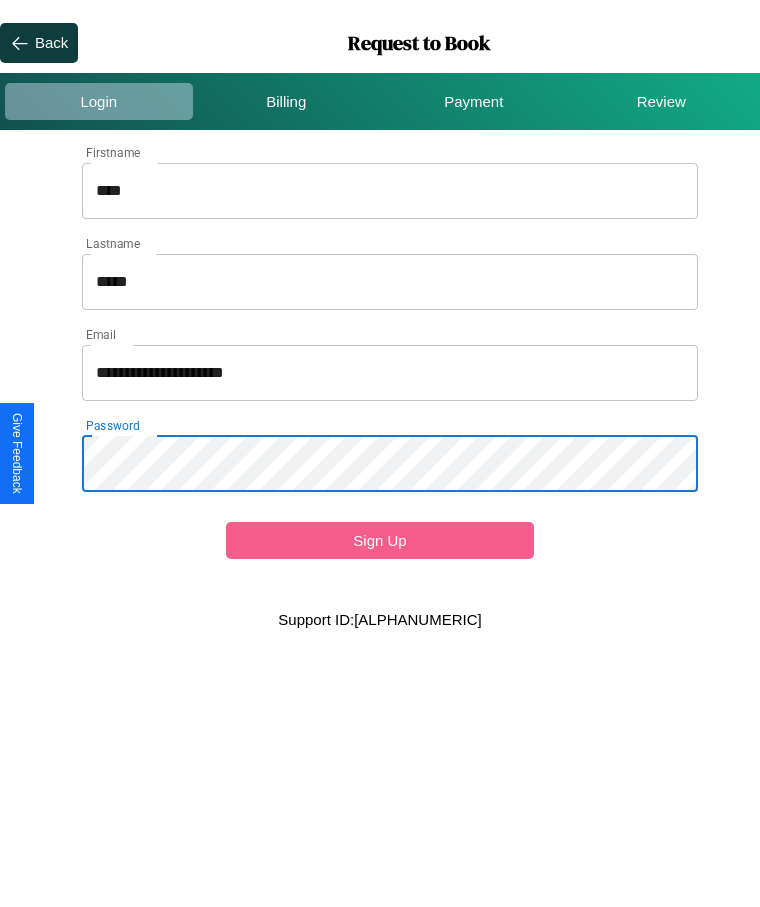 click on "Sign Up" at bounding box center (380, 540) 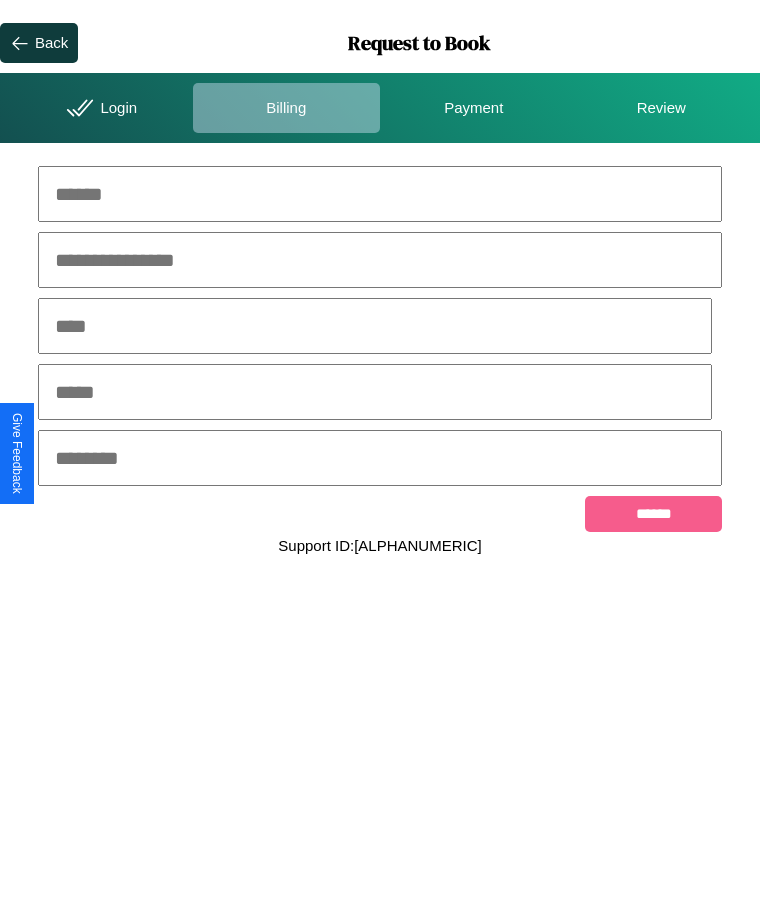 click at bounding box center [380, 194] 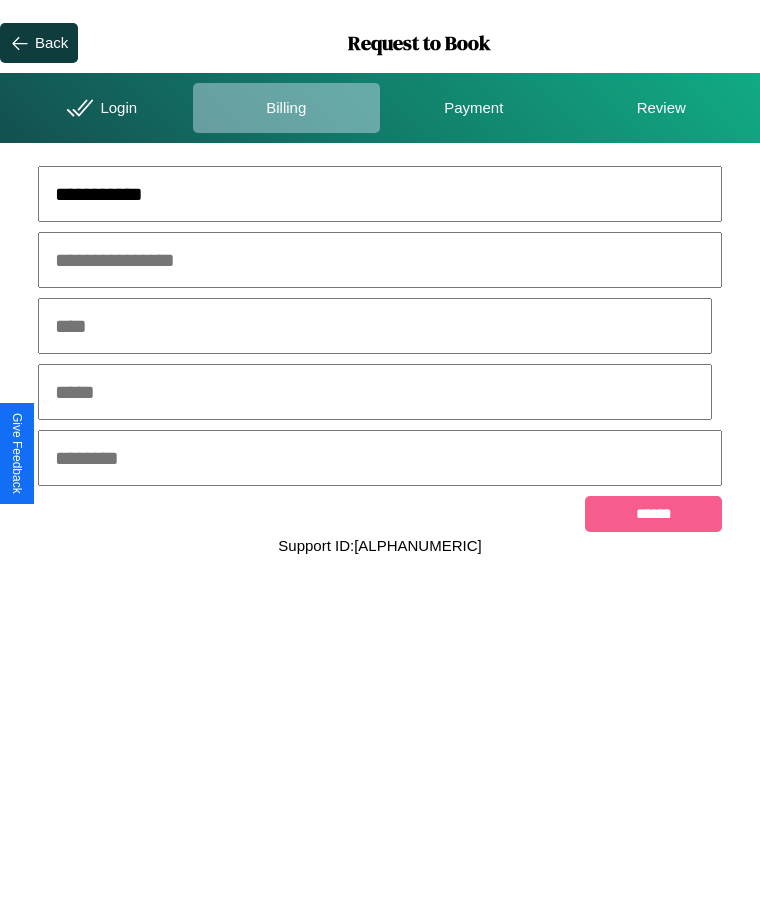 type on "**********" 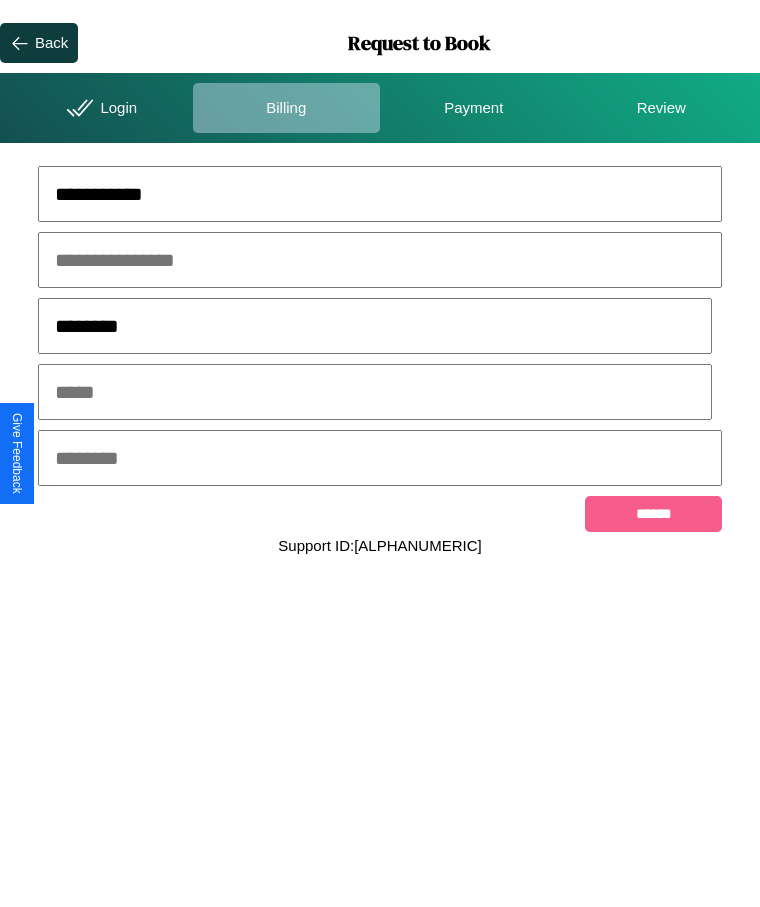 type on "********" 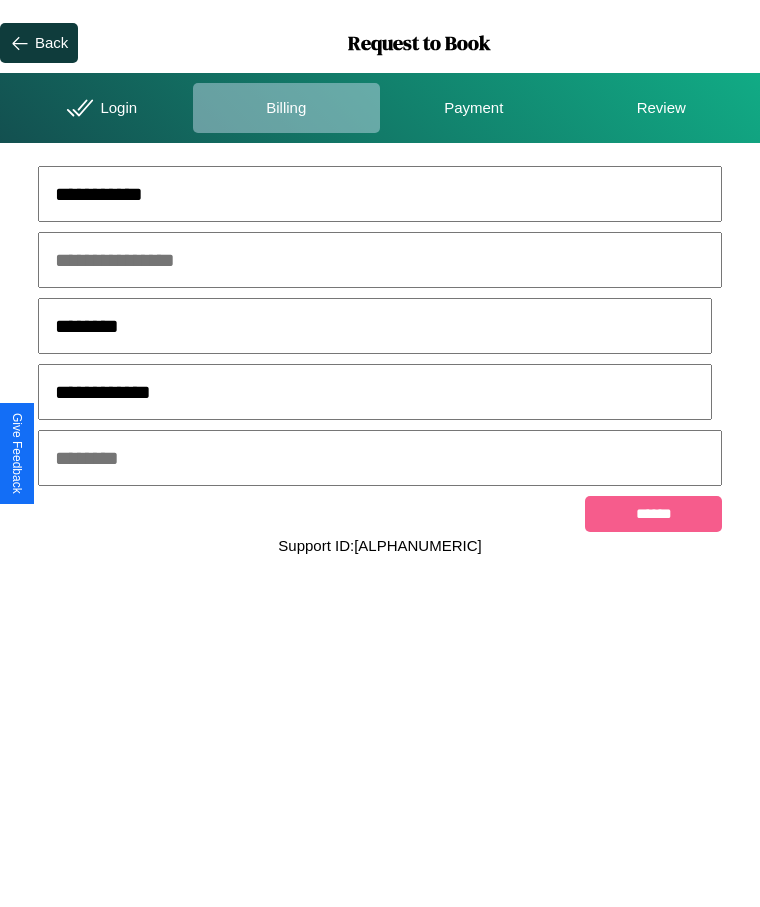 type on "**********" 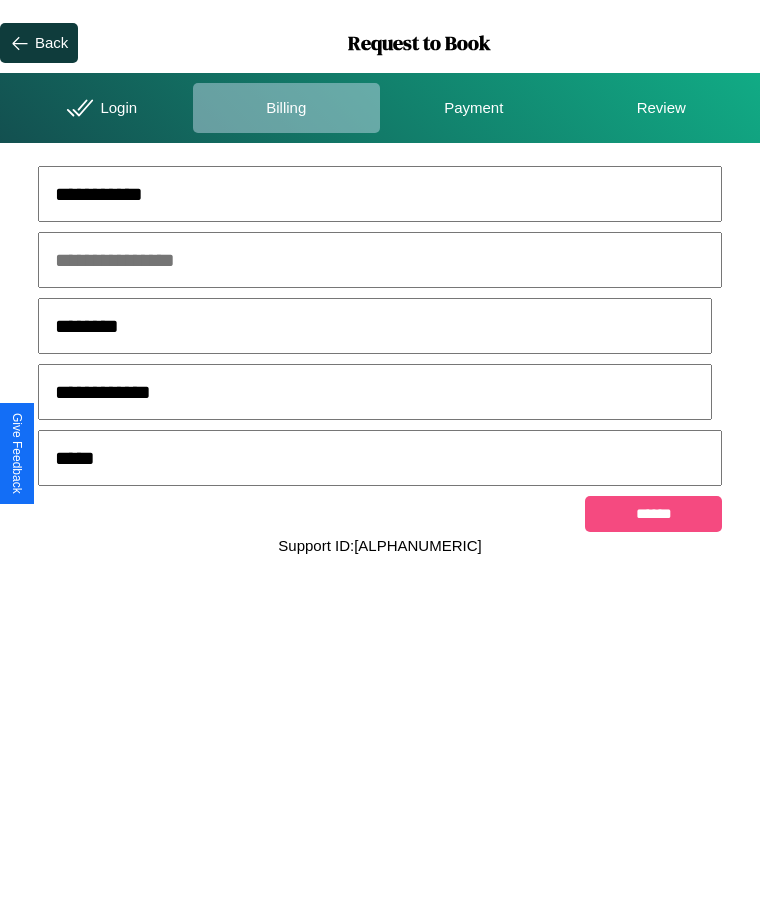 type on "*****" 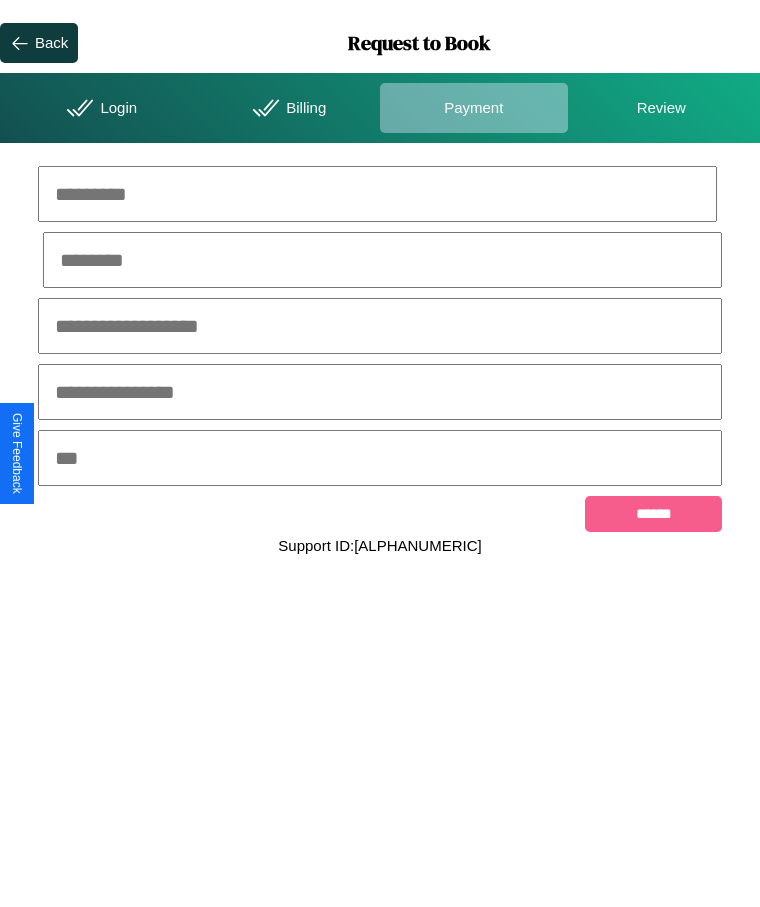 click at bounding box center [377, 194] 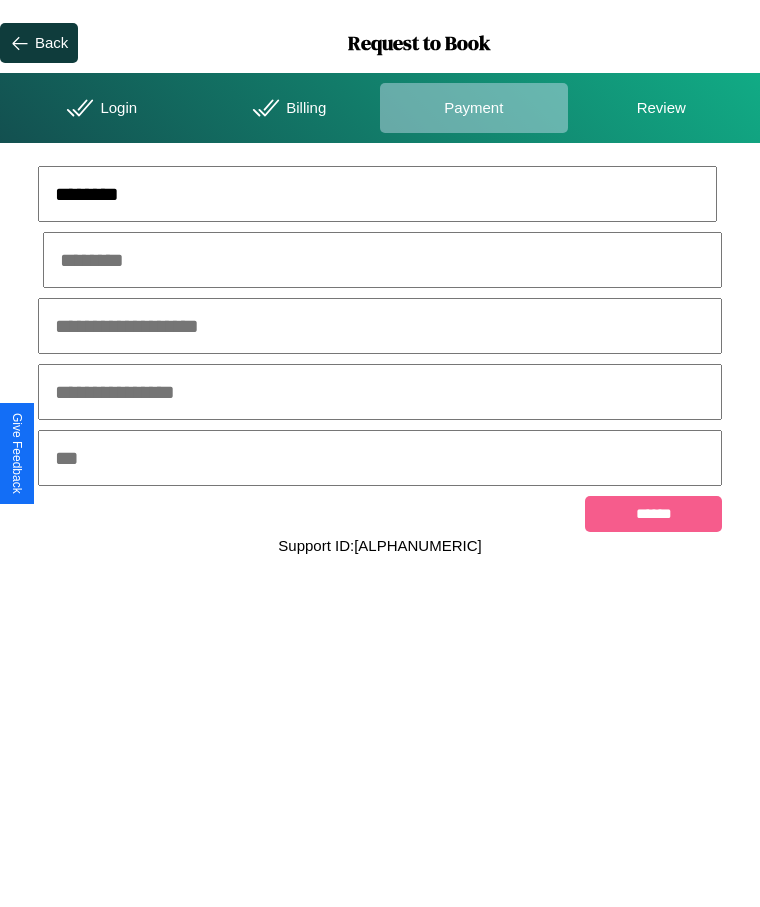 type on "********" 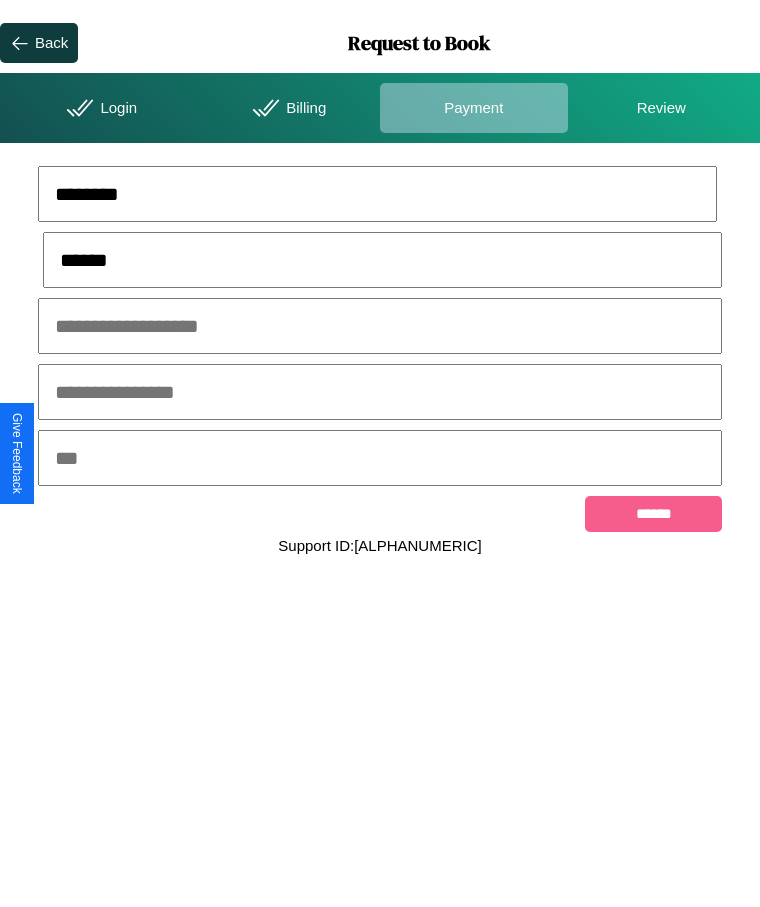 type on "******" 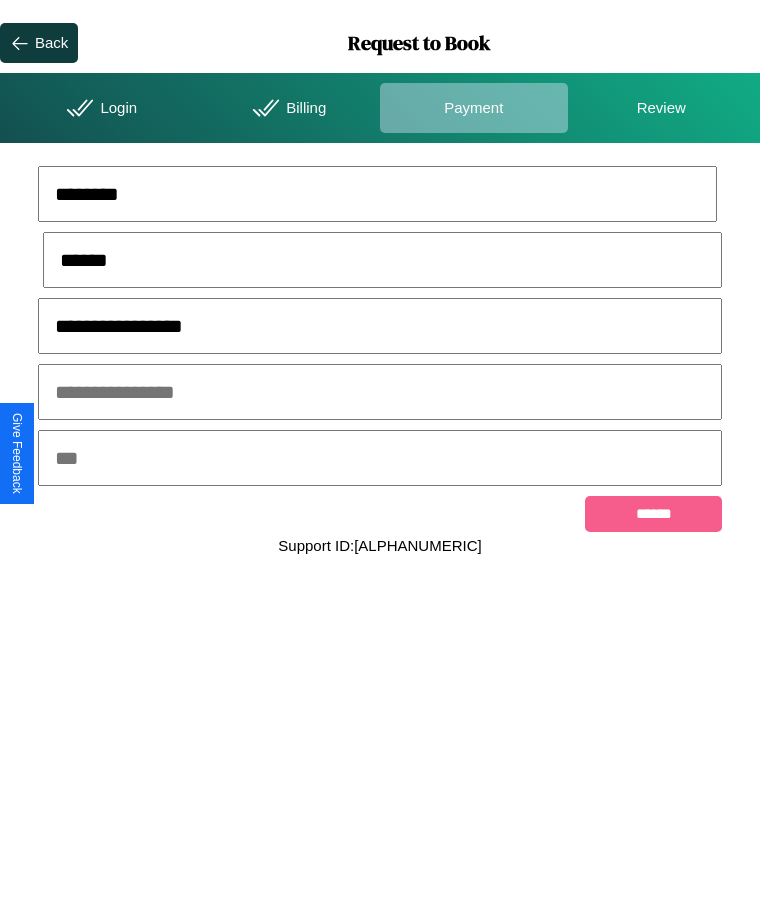 type on "**********" 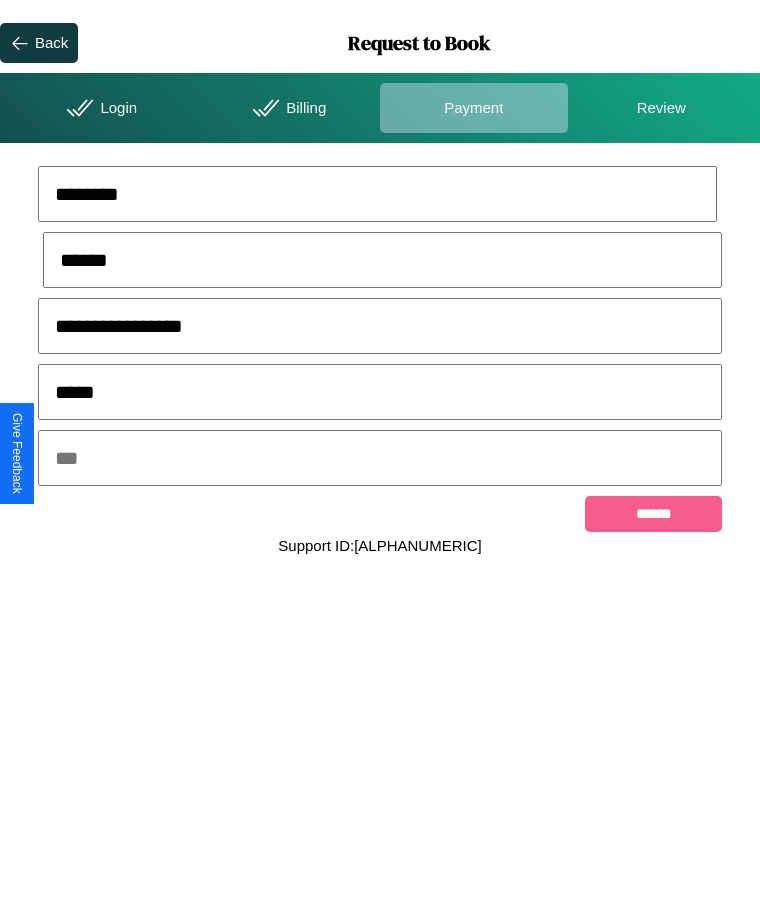 type on "*****" 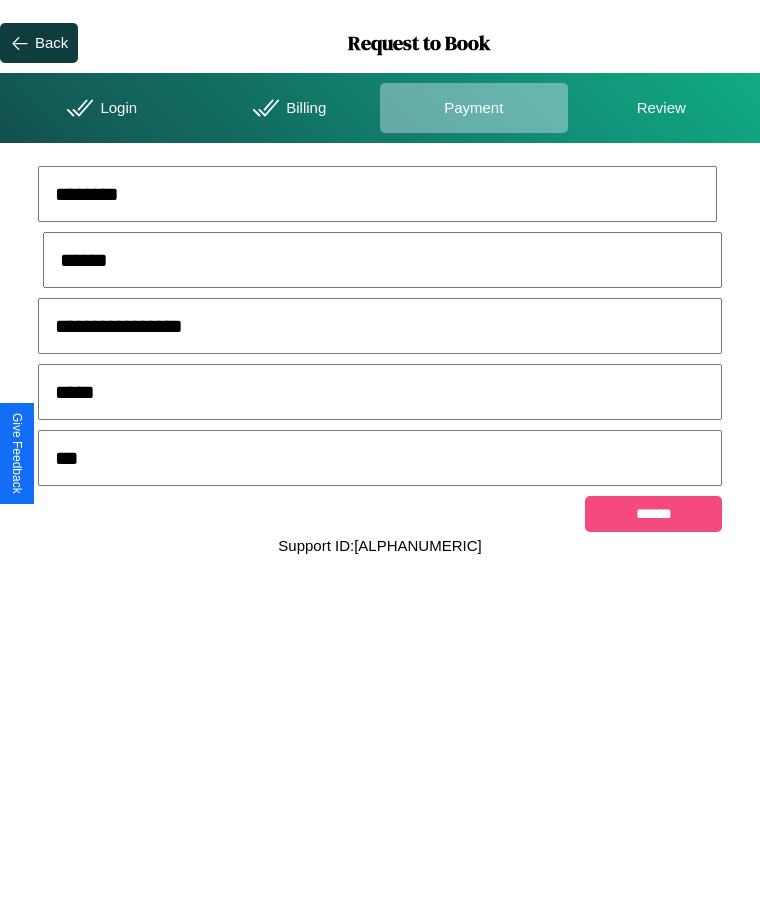 type on "***" 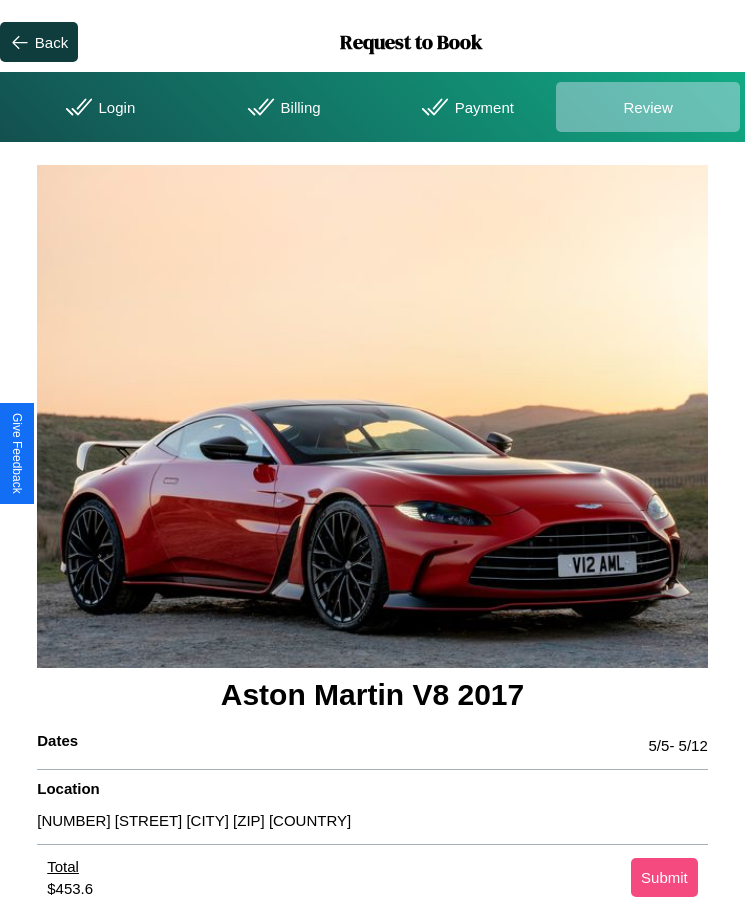 click on "Submit" at bounding box center [664, 877] 